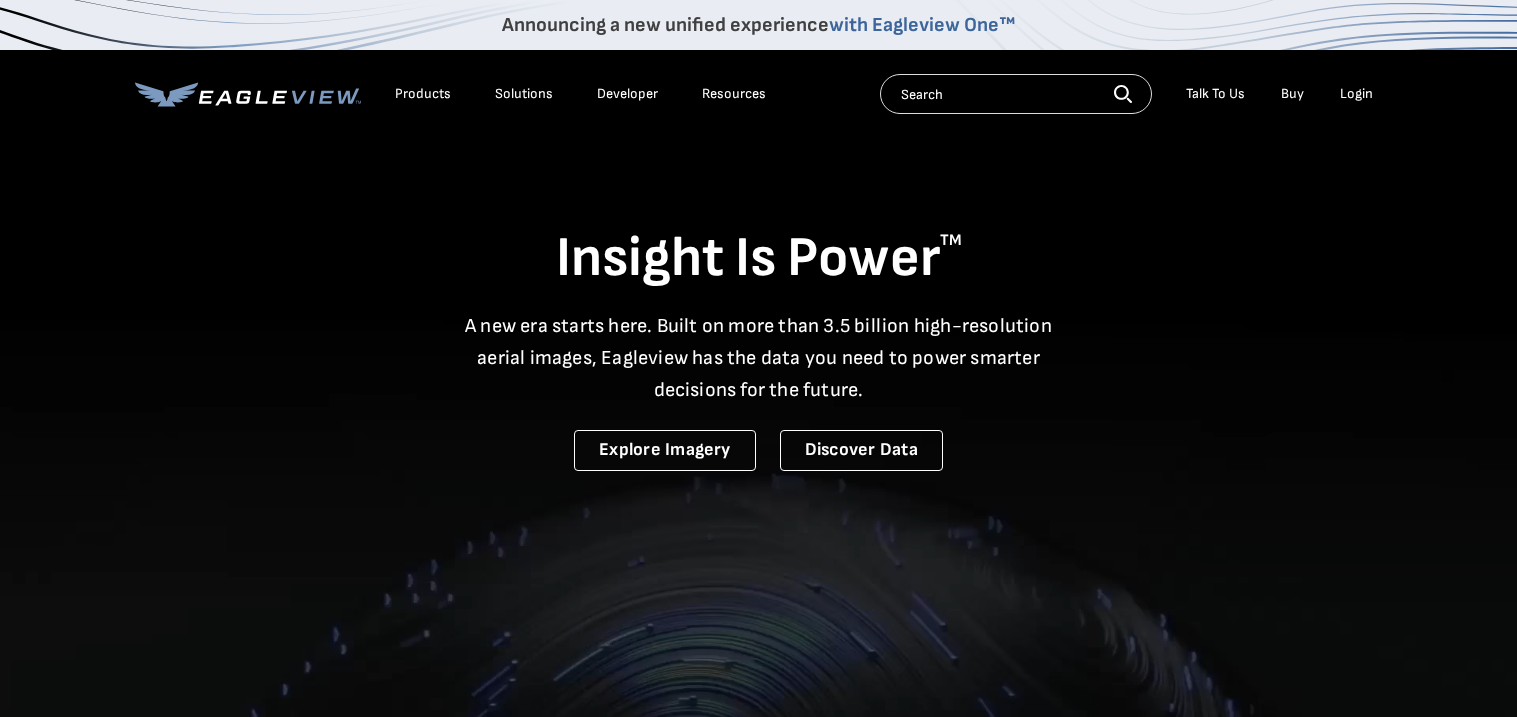 scroll, scrollTop: 0, scrollLeft: 0, axis: both 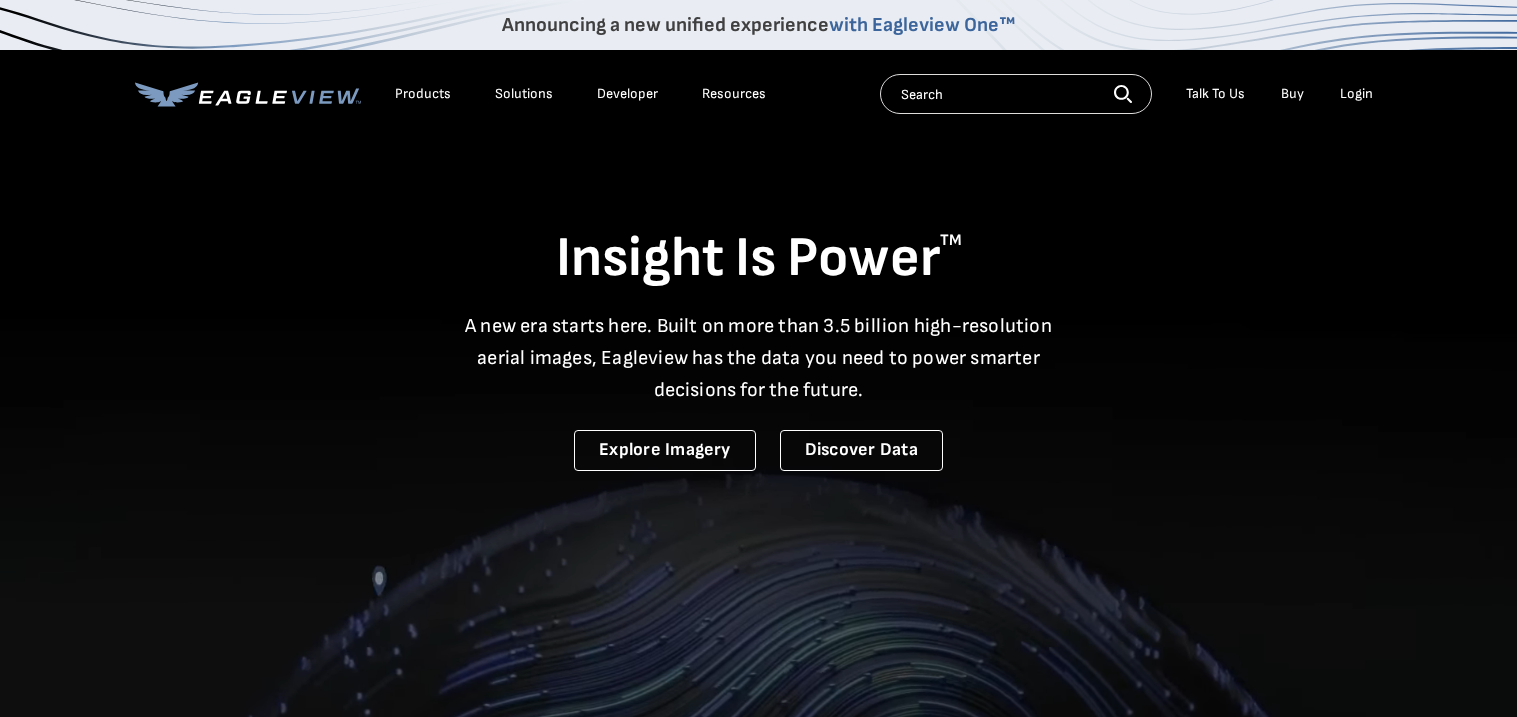 click on "Login" at bounding box center [1356, 94] 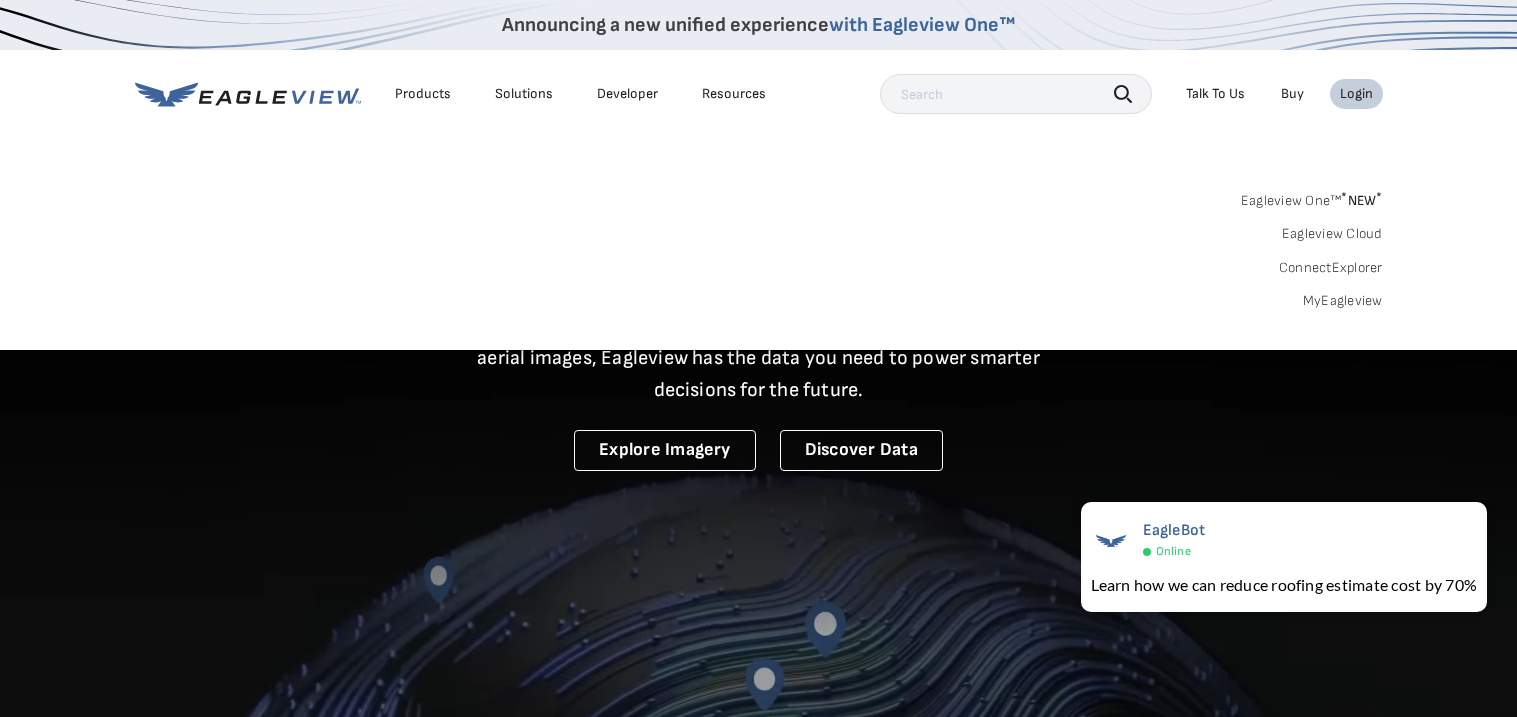 click on "MyEagleview" at bounding box center (1343, 301) 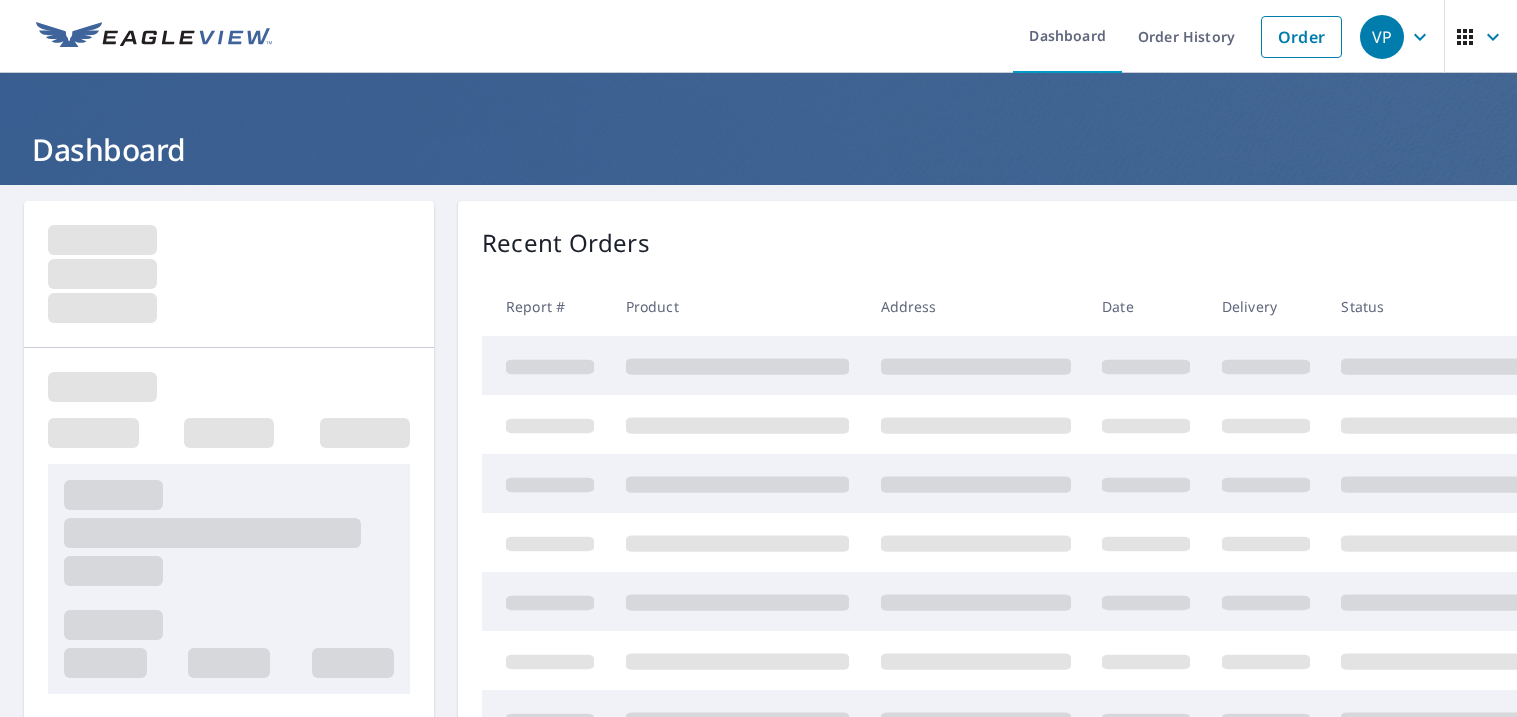 scroll, scrollTop: 0, scrollLeft: 0, axis: both 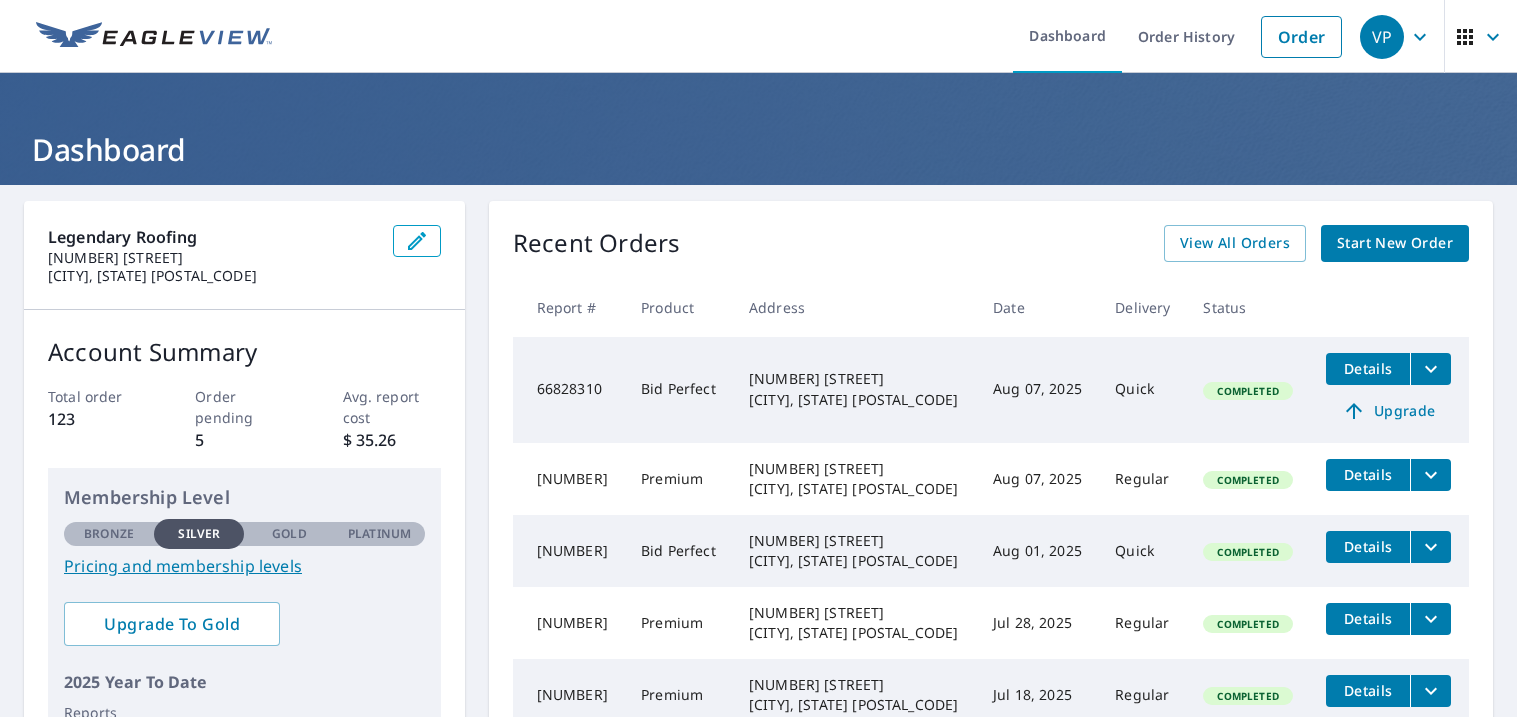 click on "Start New Order" at bounding box center [1395, 243] 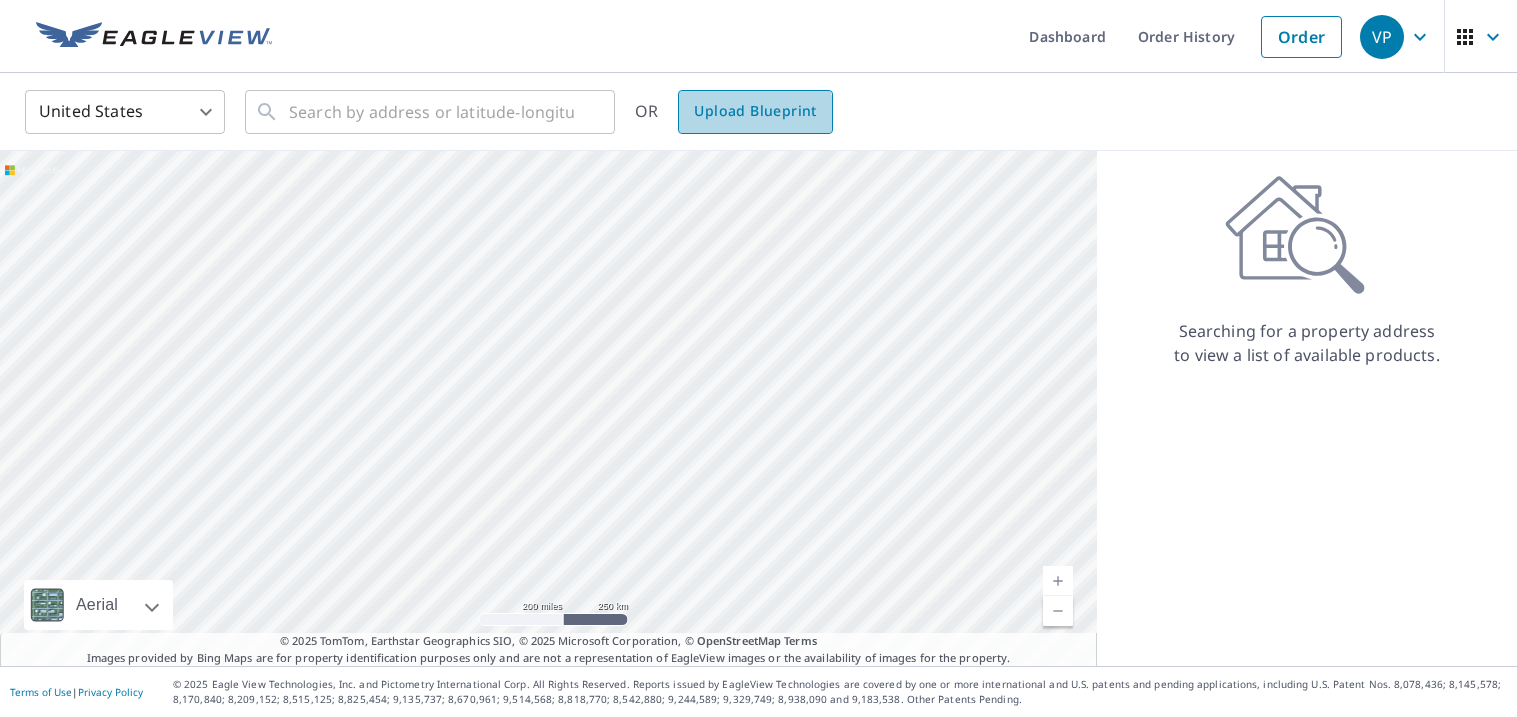 click on "Upload Blueprint" at bounding box center [755, 111] 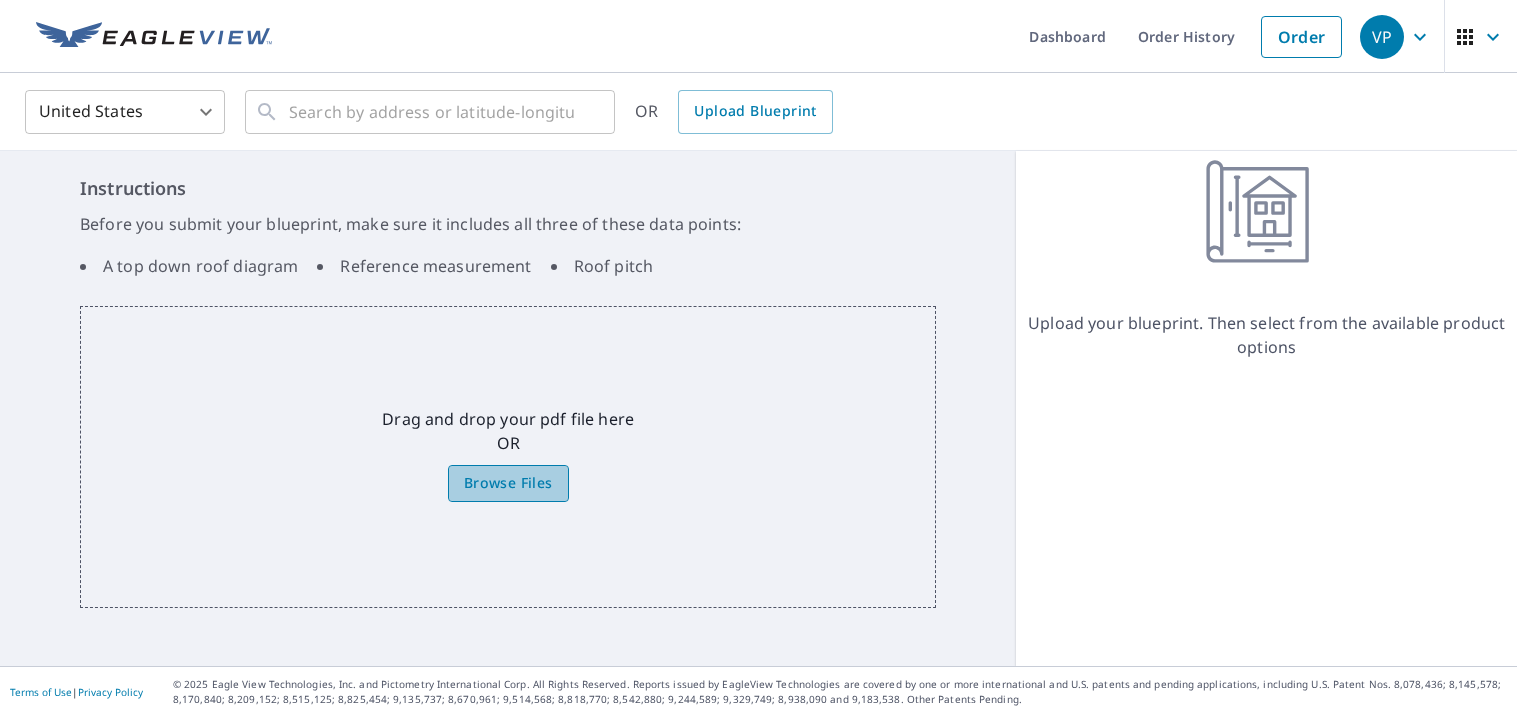 click on "Browse Files" at bounding box center (508, 483) 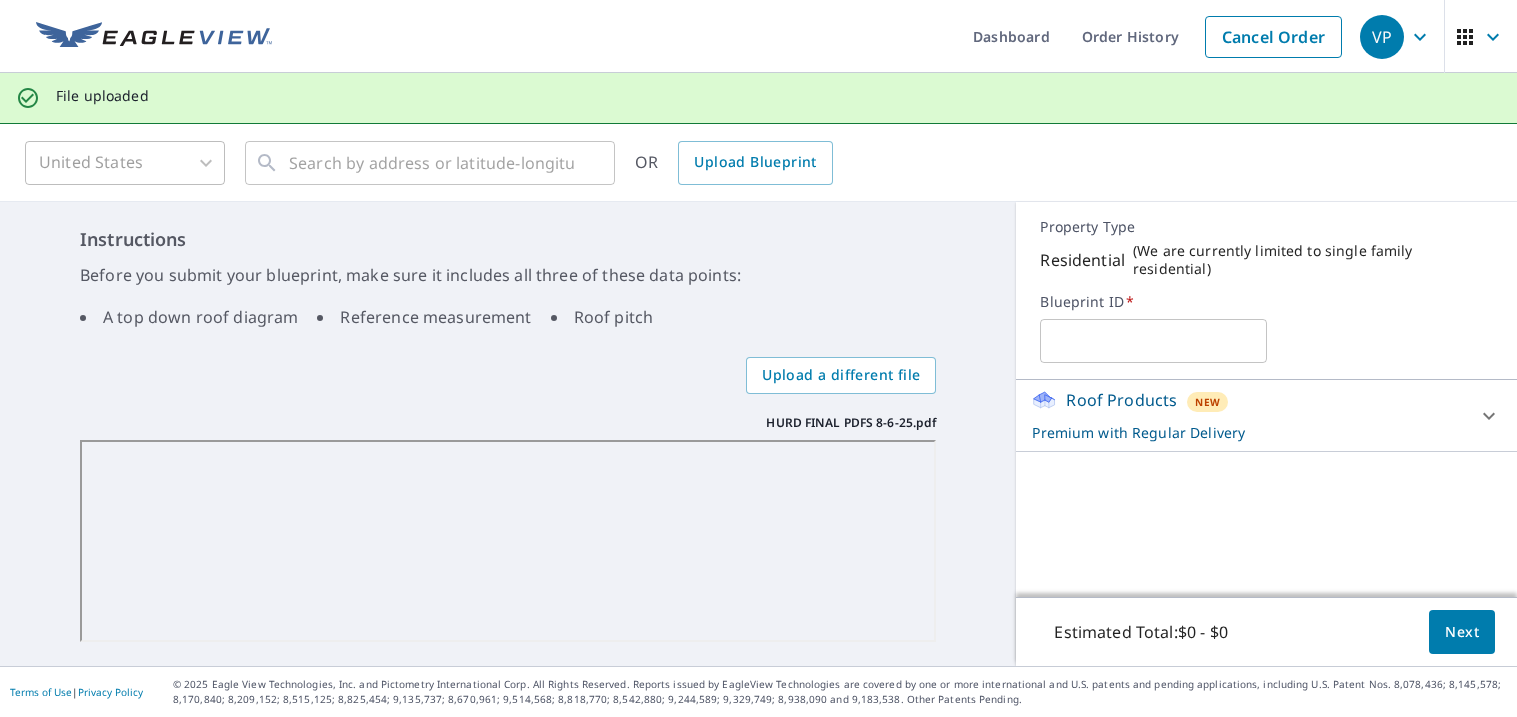 click at bounding box center [1153, 341] 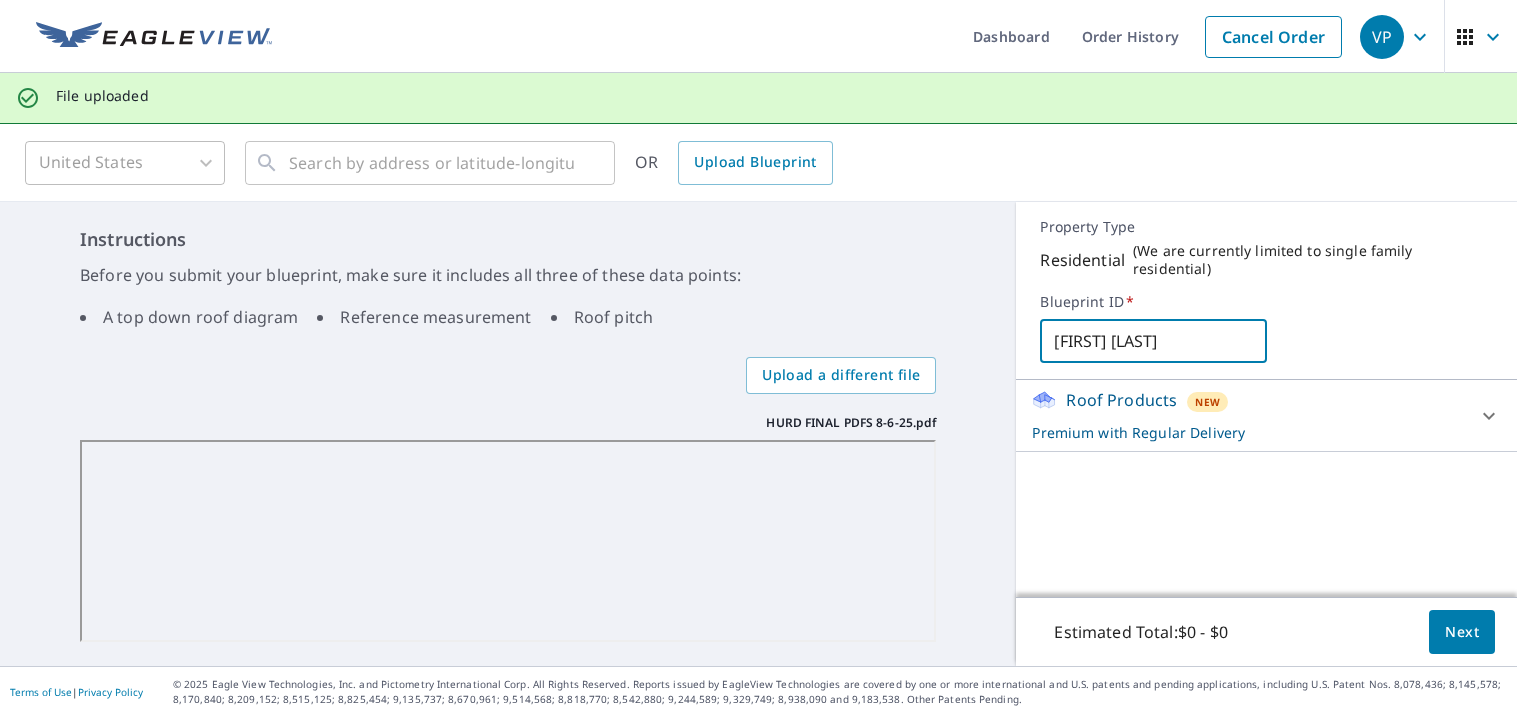type on "[FIRST] [LAST]" 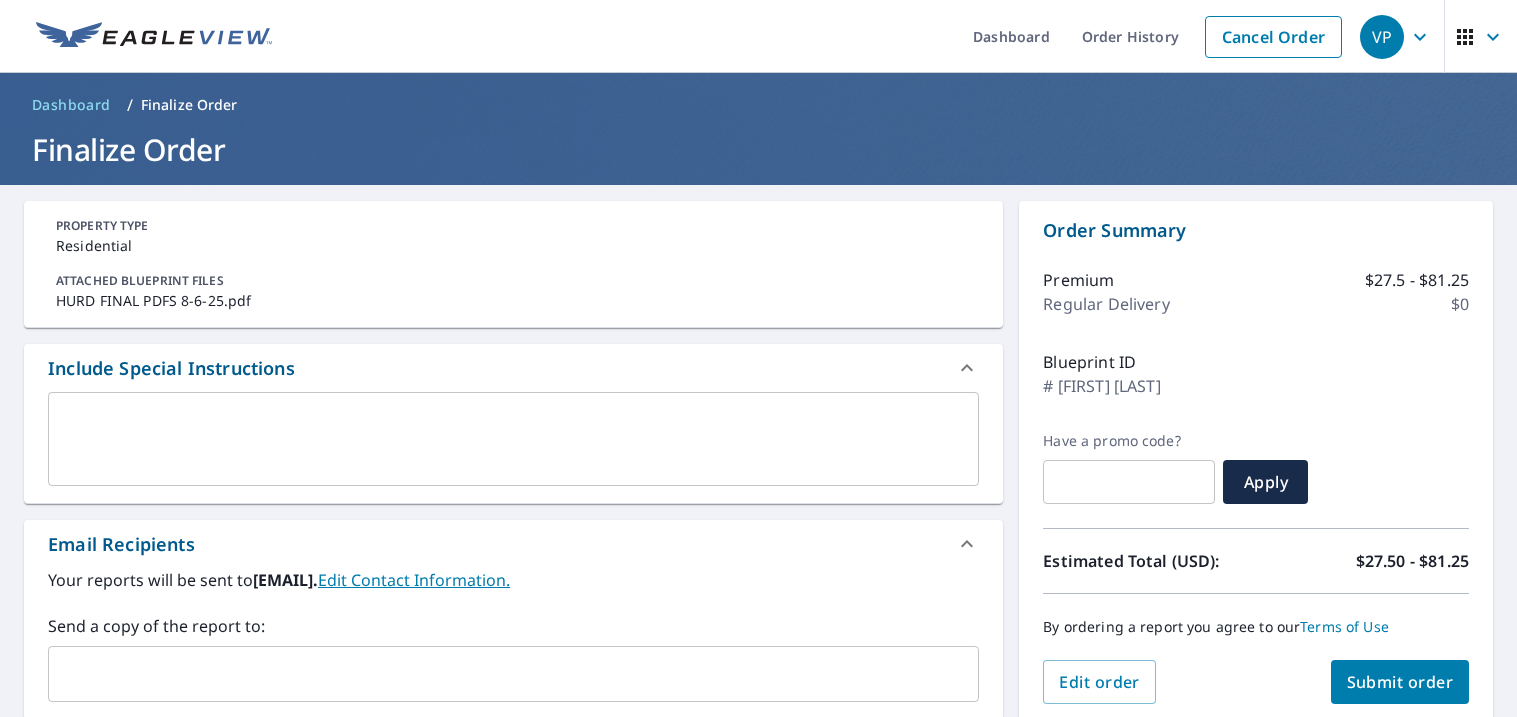 click on "Submit order" at bounding box center [1400, 682] 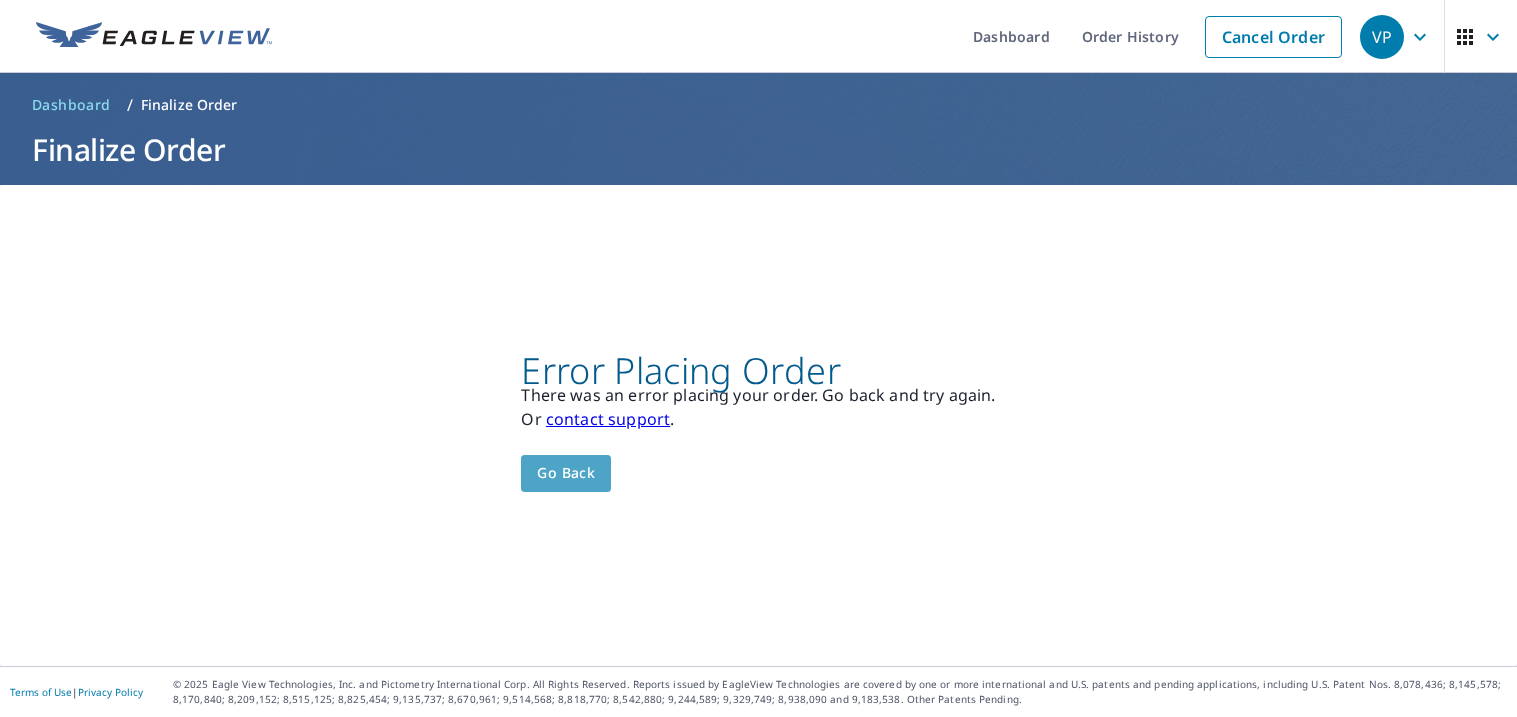click on "Go back" at bounding box center [566, 473] 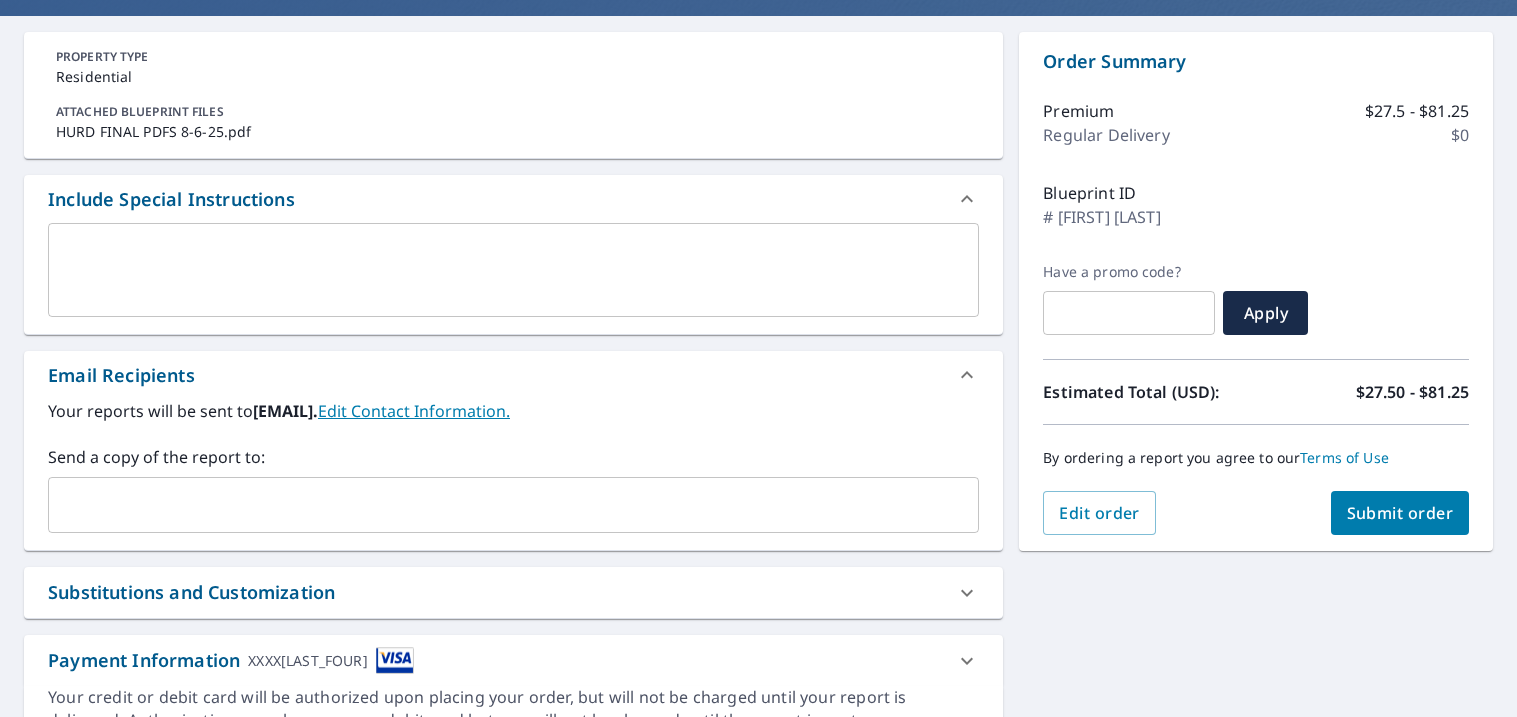 scroll, scrollTop: 267, scrollLeft: 0, axis: vertical 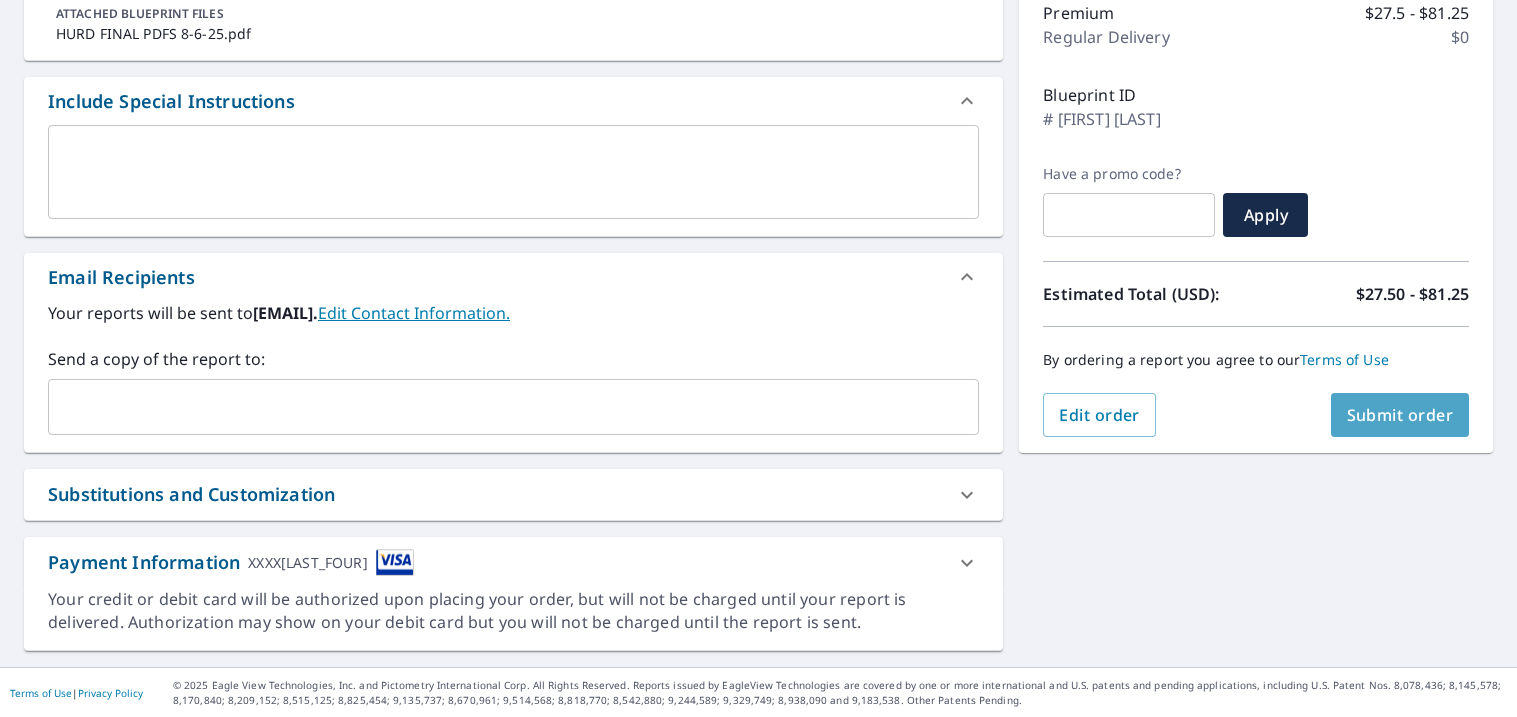 click on "Submit order" at bounding box center [1400, 415] 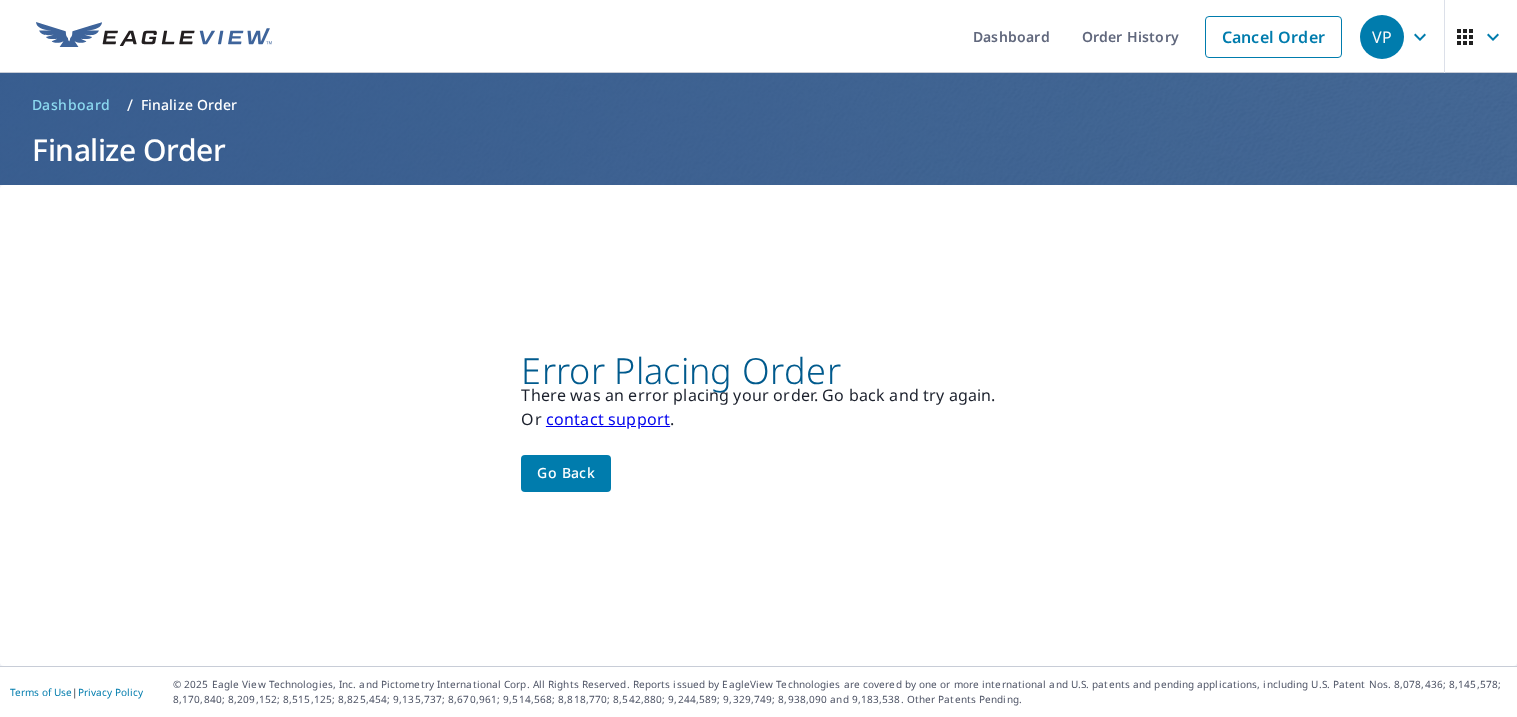 scroll, scrollTop: 0, scrollLeft: 0, axis: both 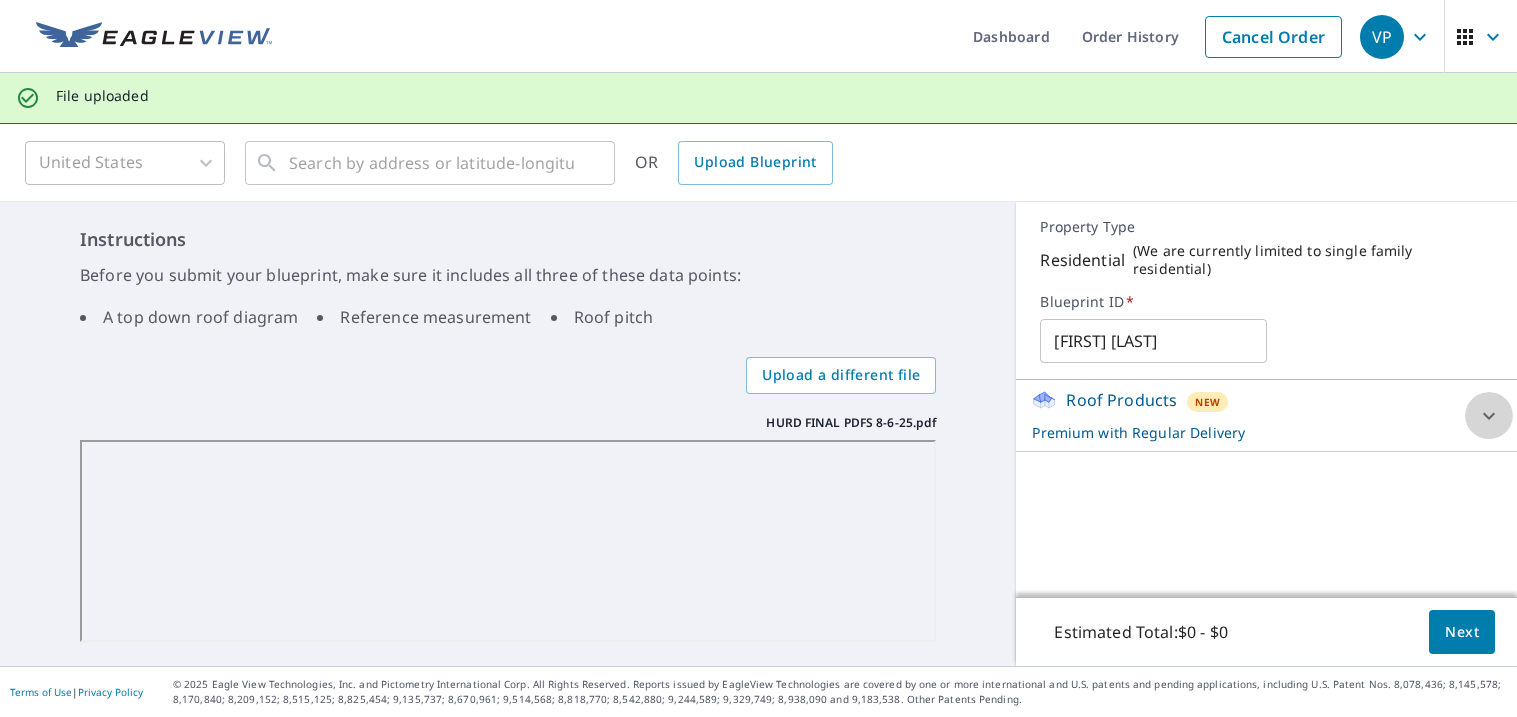 click at bounding box center (1489, 416) 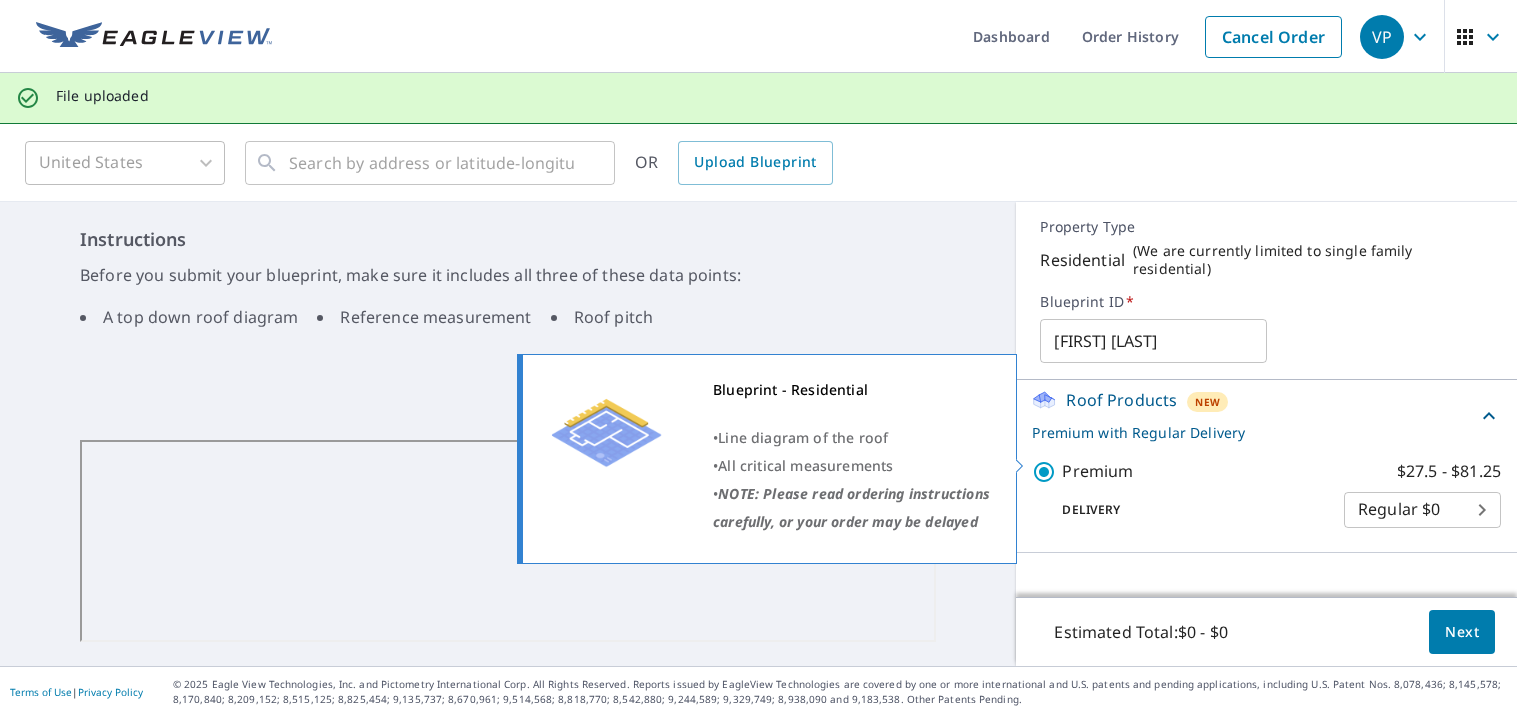 click on "Premium $27.5 - $81.25" at bounding box center [1047, 472] 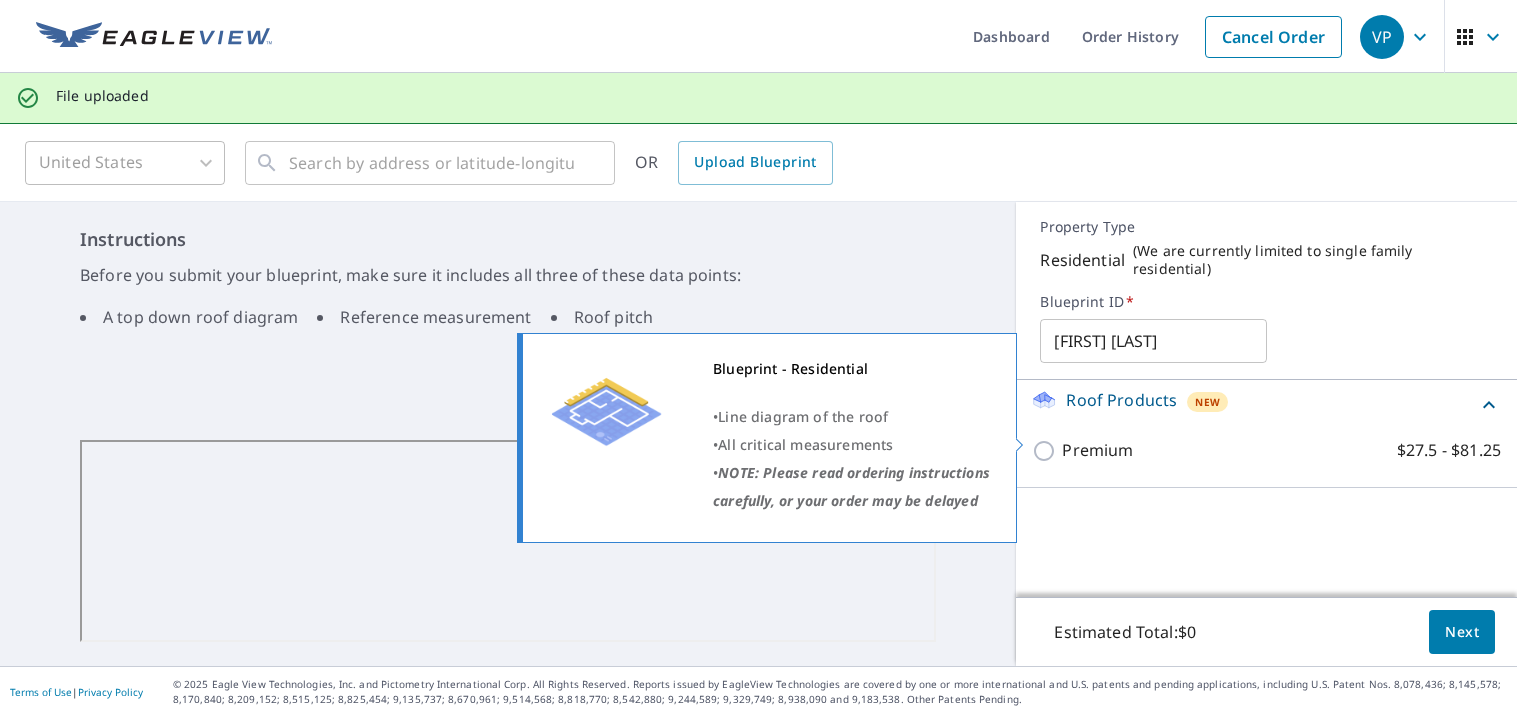 click on "Premium $27.5 - $81.25" at bounding box center [1047, 451] 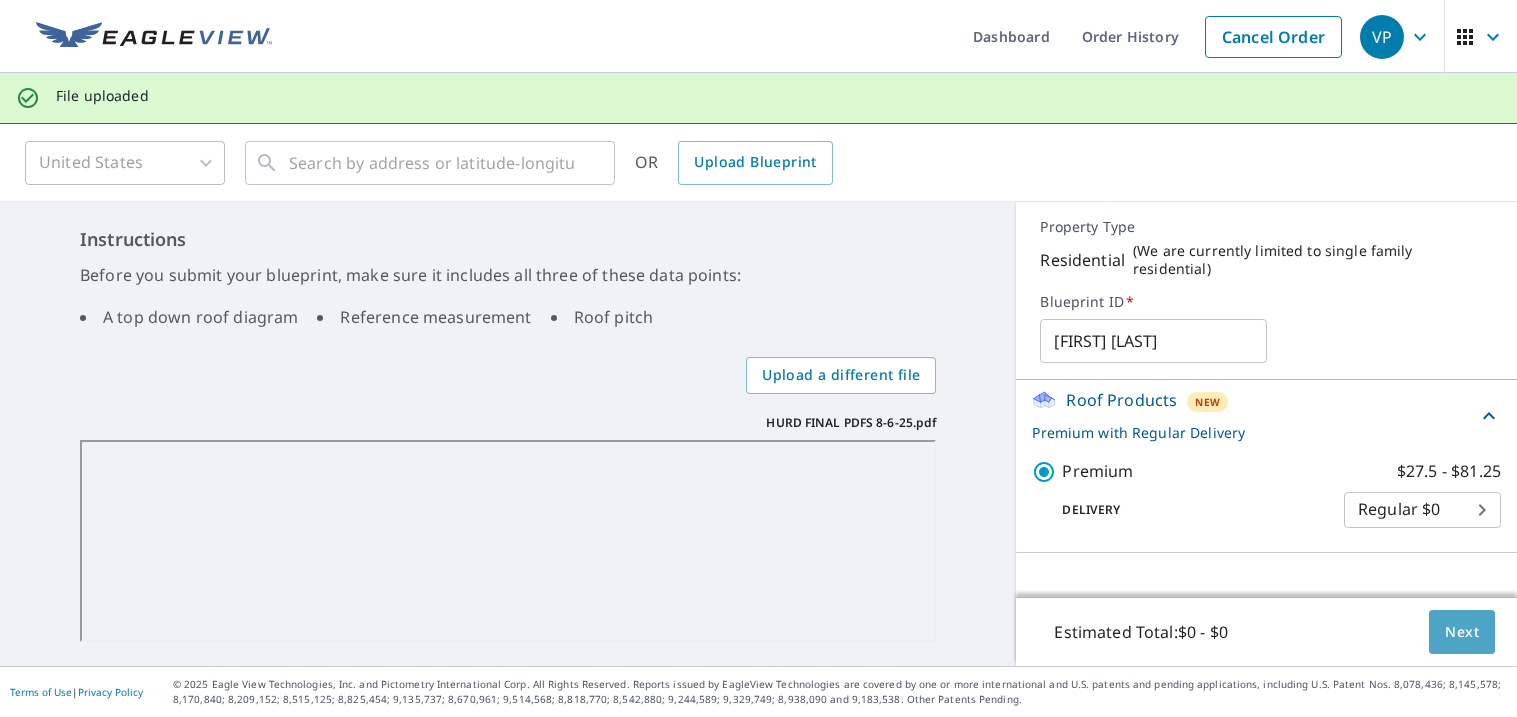 click on "Next" at bounding box center [1462, 632] 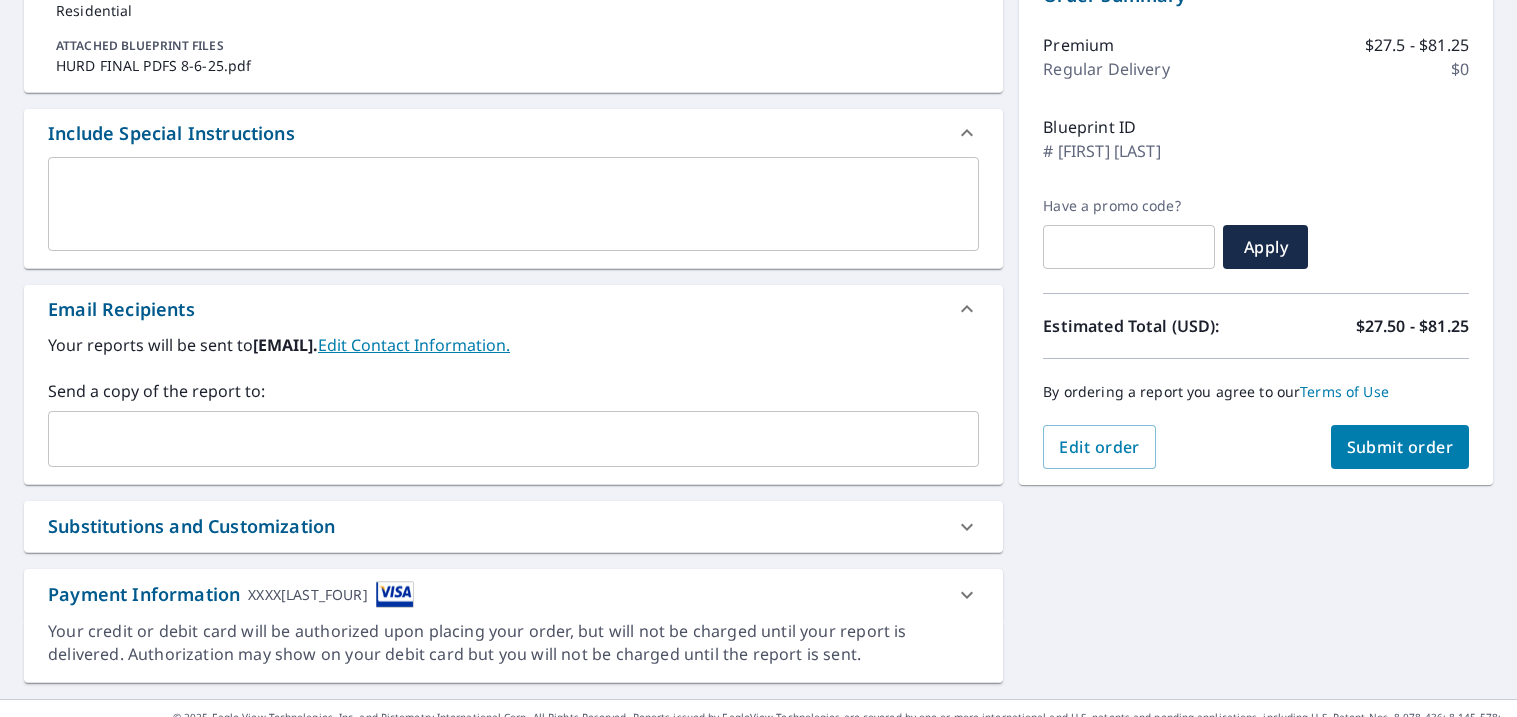 scroll, scrollTop: 267, scrollLeft: 0, axis: vertical 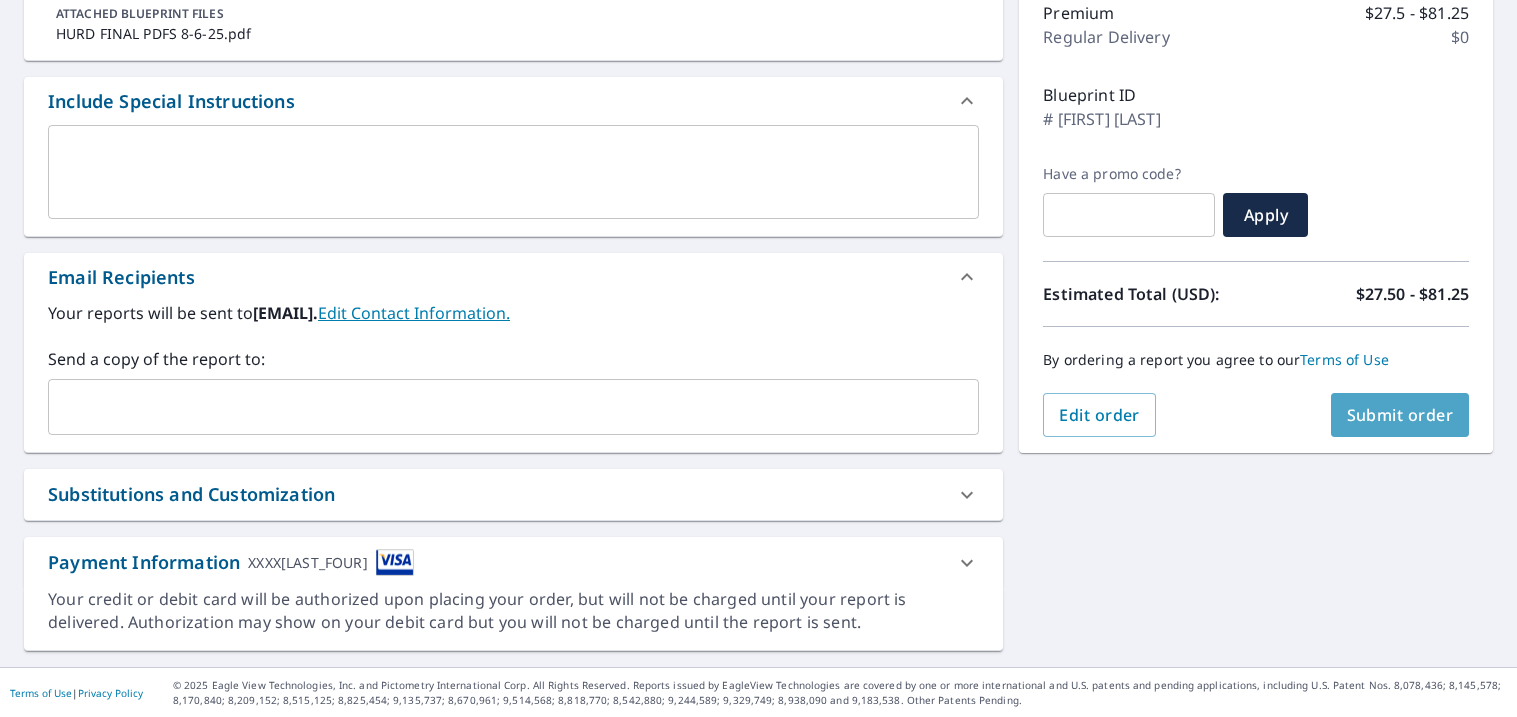 click on "Submit order" at bounding box center [1400, 415] 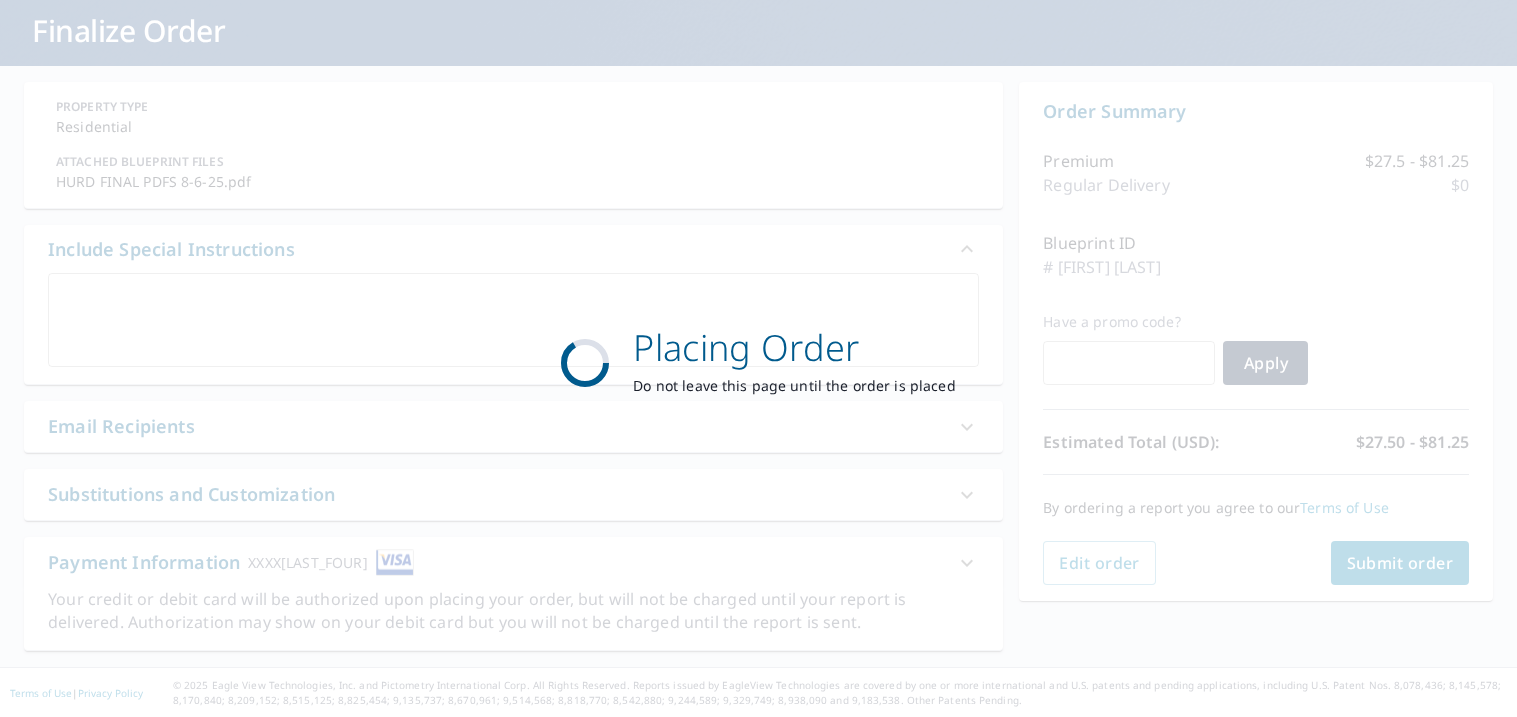 scroll, scrollTop: 0, scrollLeft: 0, axis: both 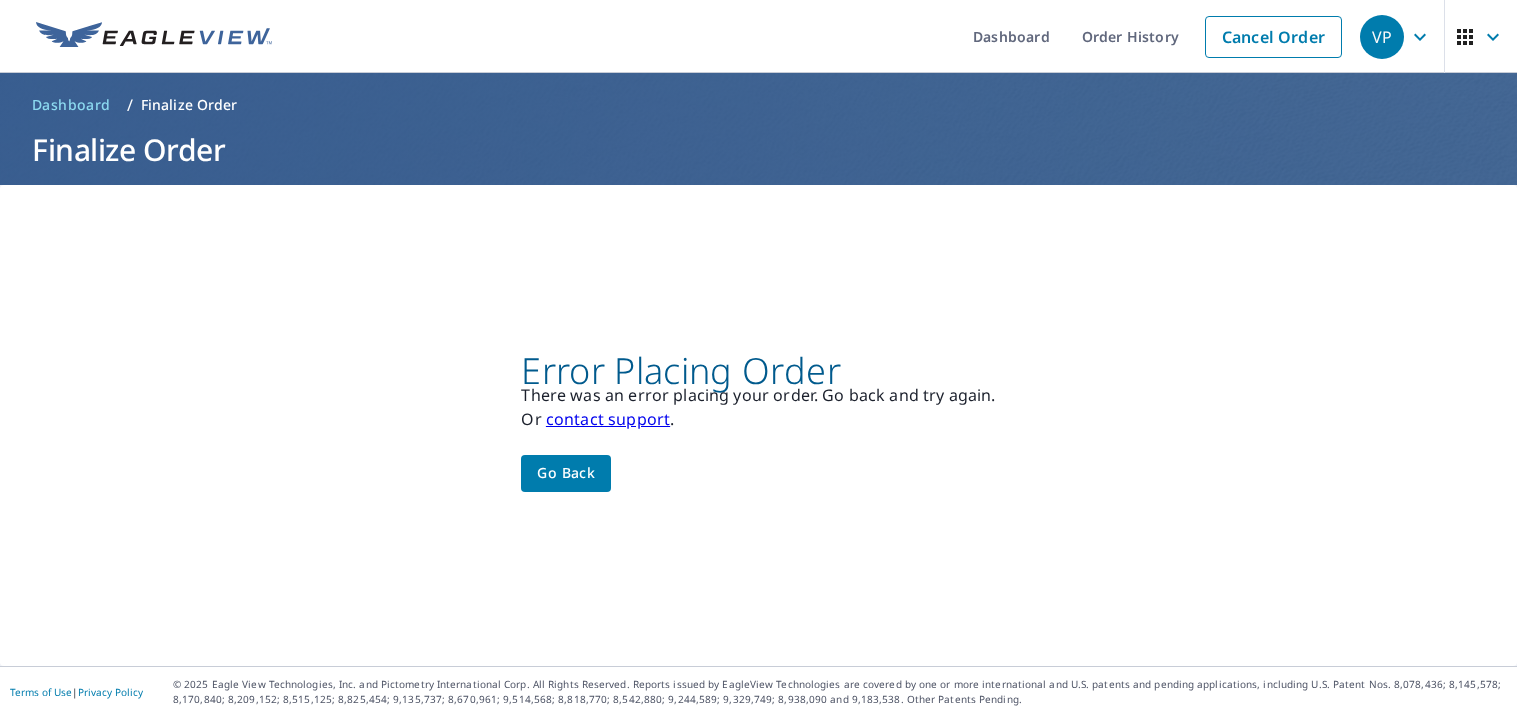 click on "contact support" at bounding box center (608, 419) 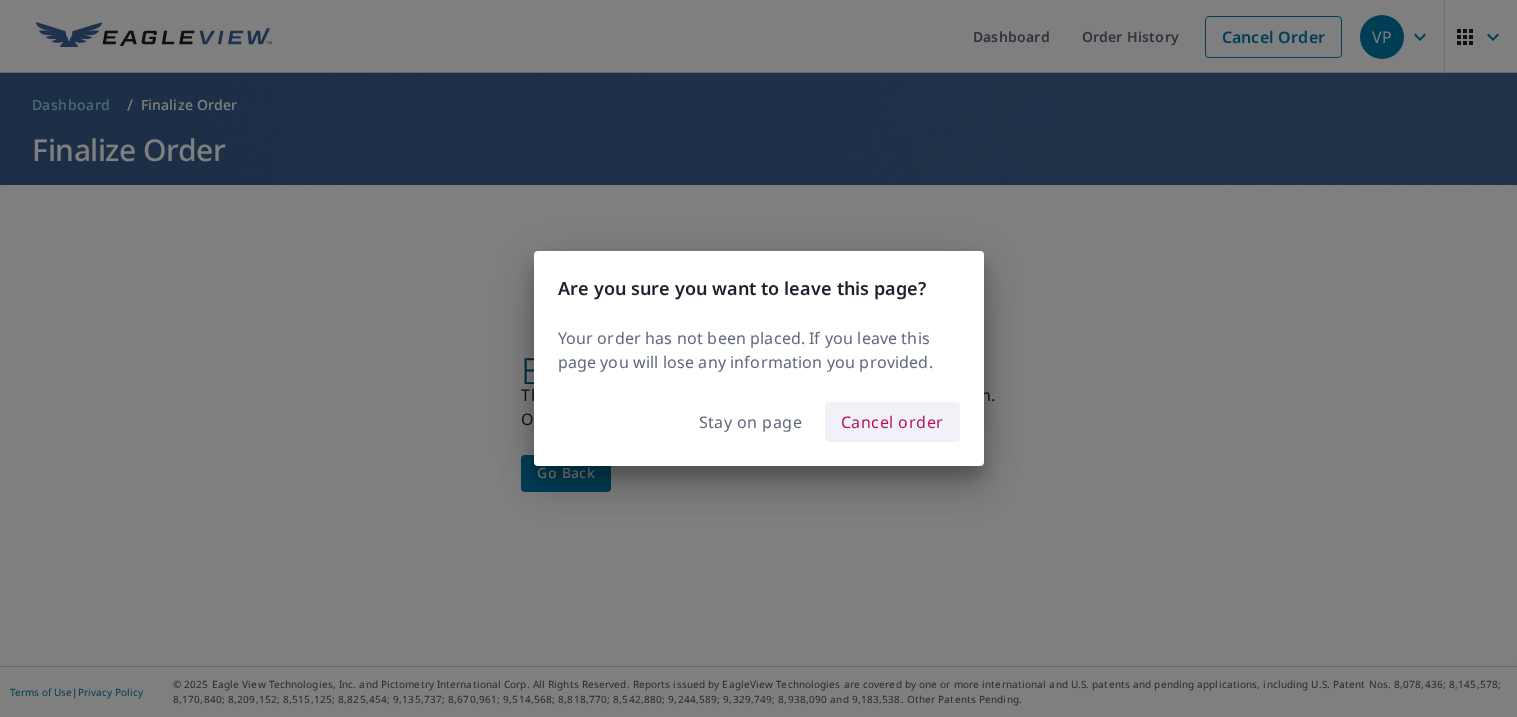 click on "Cancel order" at bounding box center (892, 422) 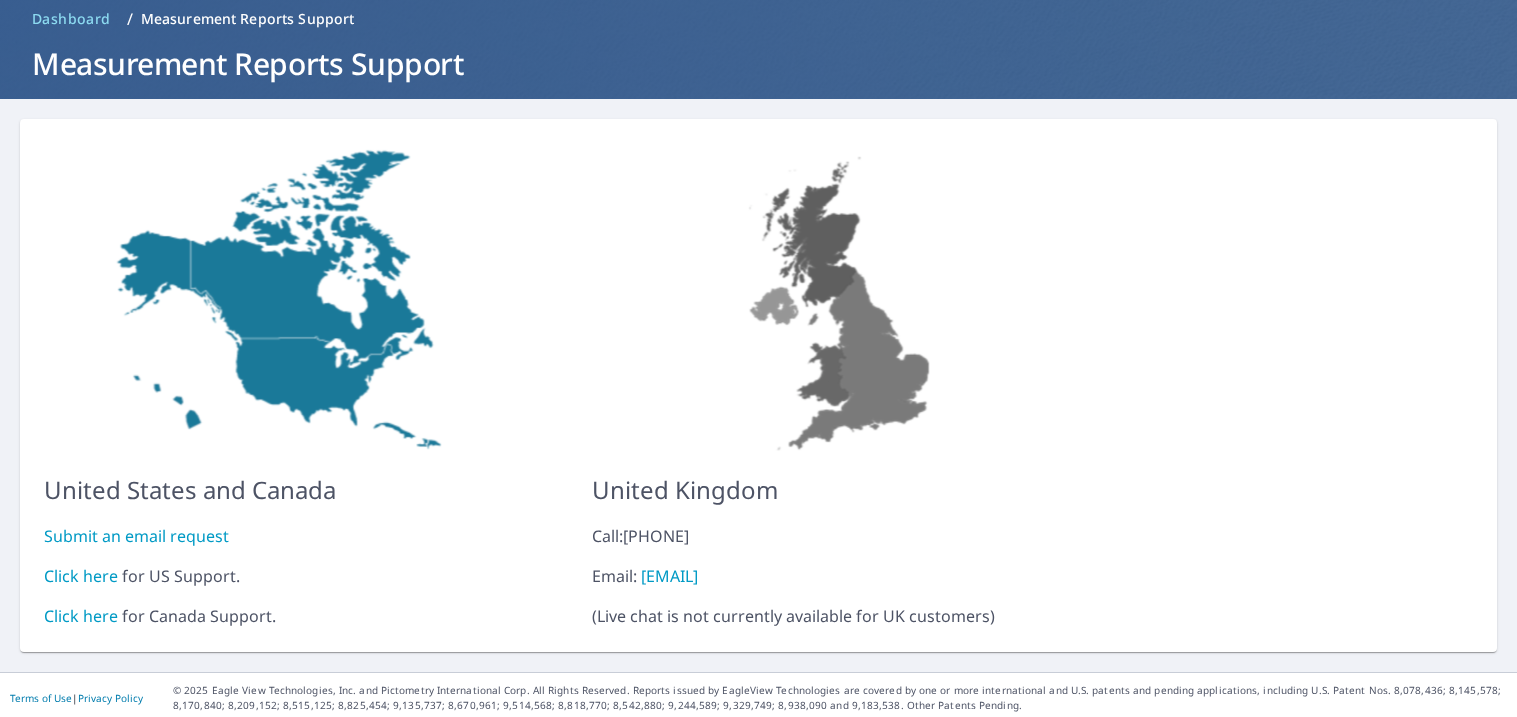 scroll, scrollTop: 92, scrollLeft: 0, axis: vertical 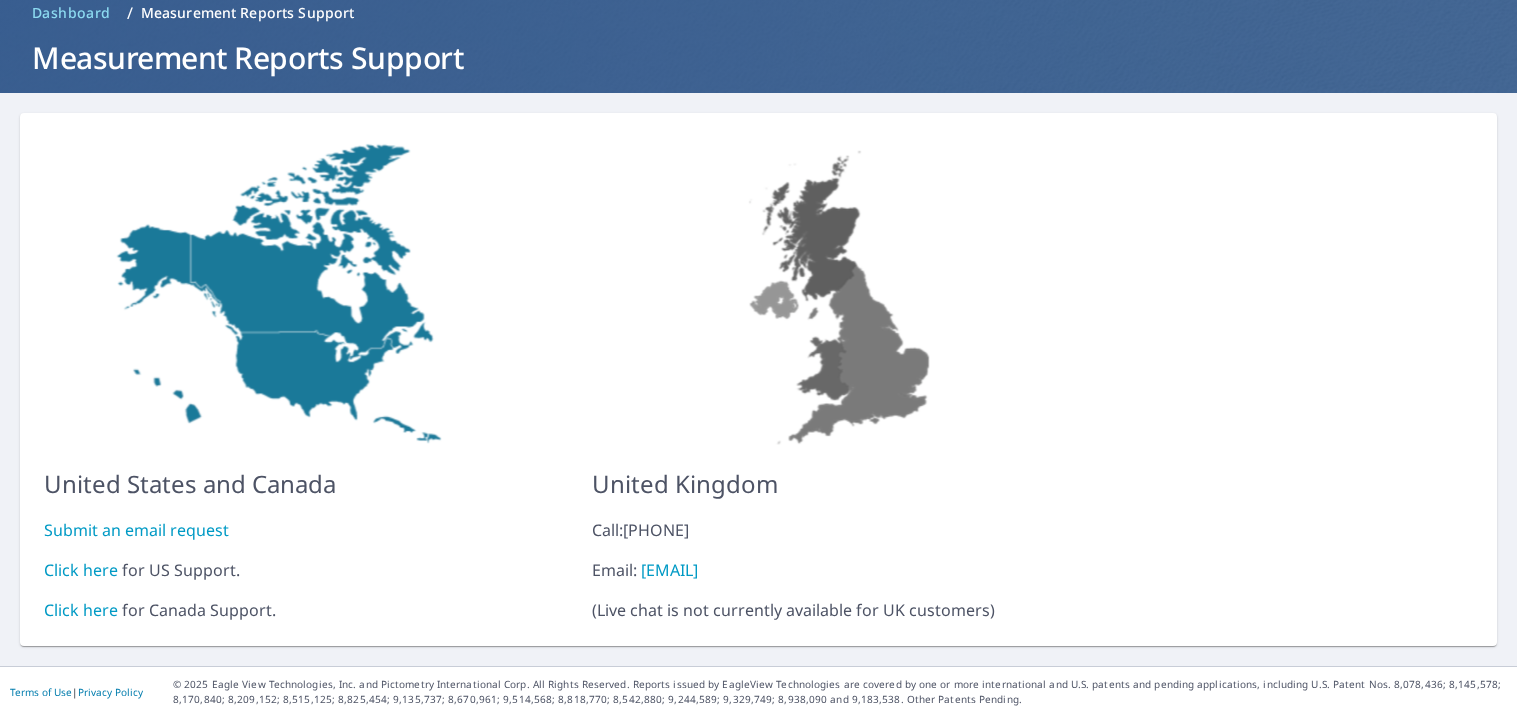 click on "Click here" at bounding box center [81, 570] 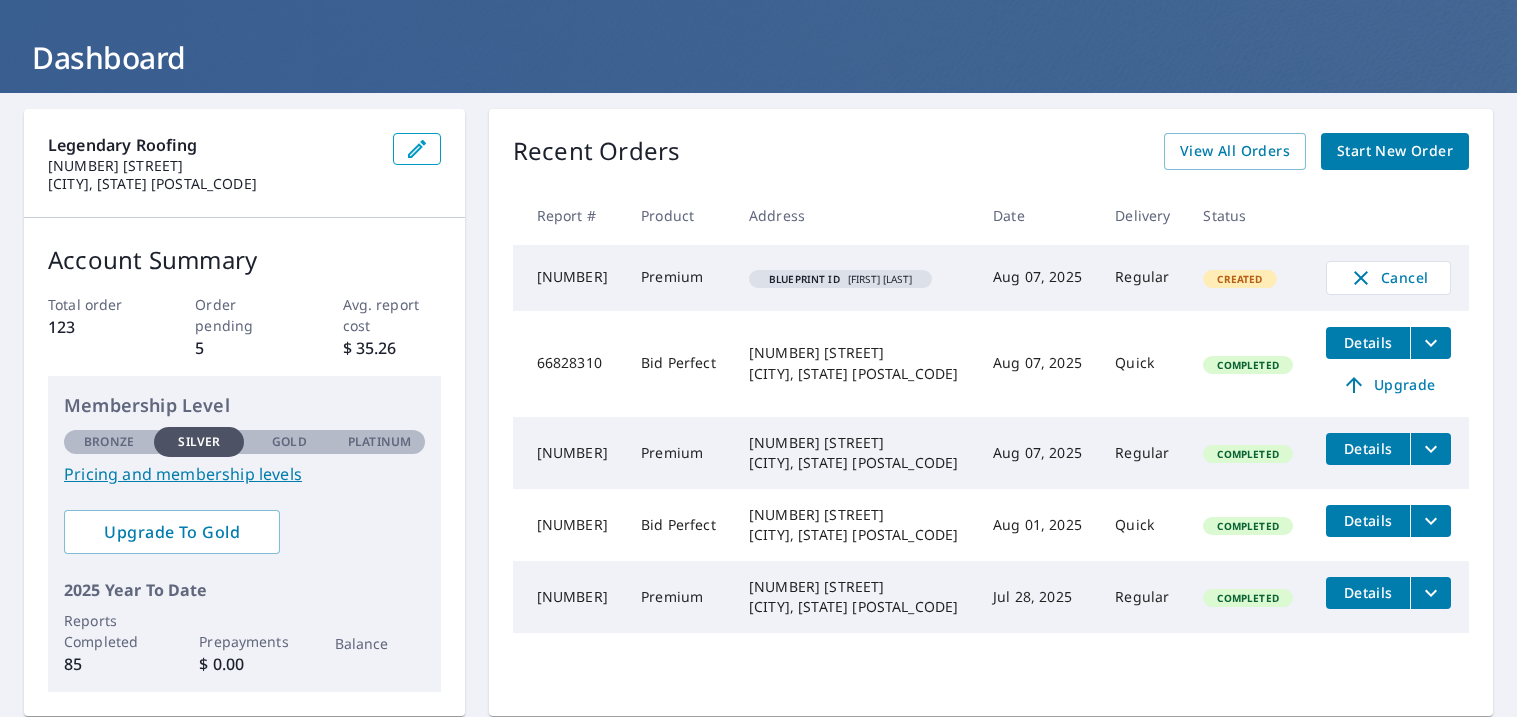 click on "Blueprint ID [FIRST] [LAST]" at bounding box center [855, 278] 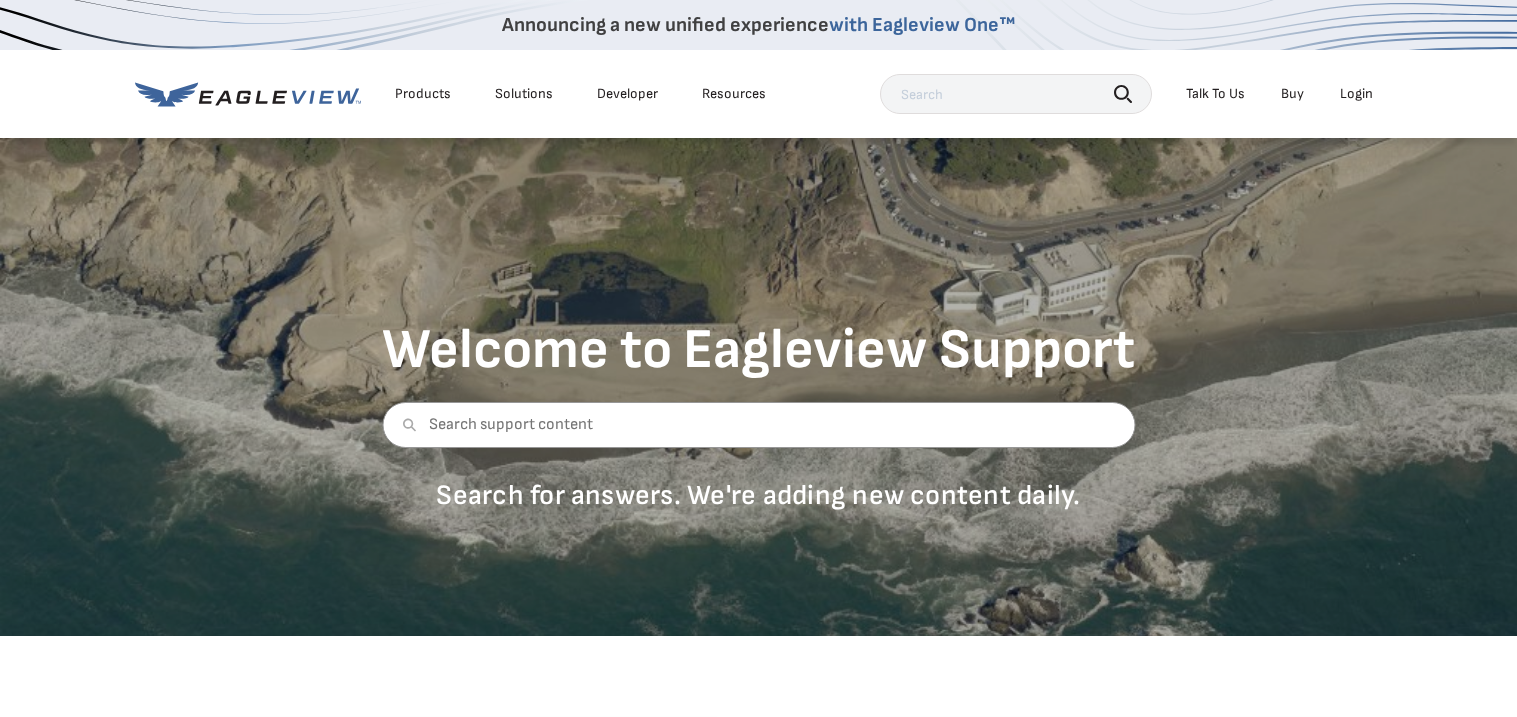 scroll, scrollTop: 0, scrollLeft: 0, axis: both 